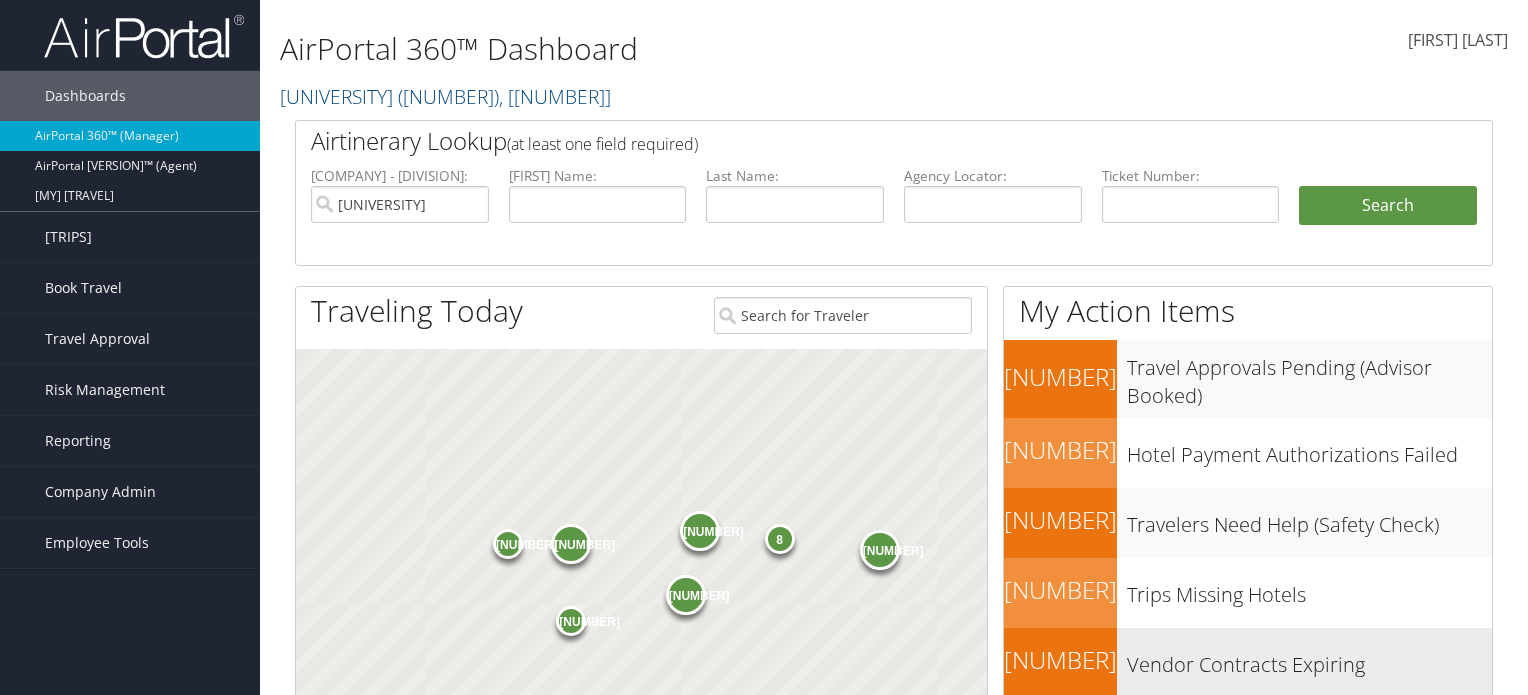 scroll, scrollTop: 0, scrollLeft: 0, axis: both 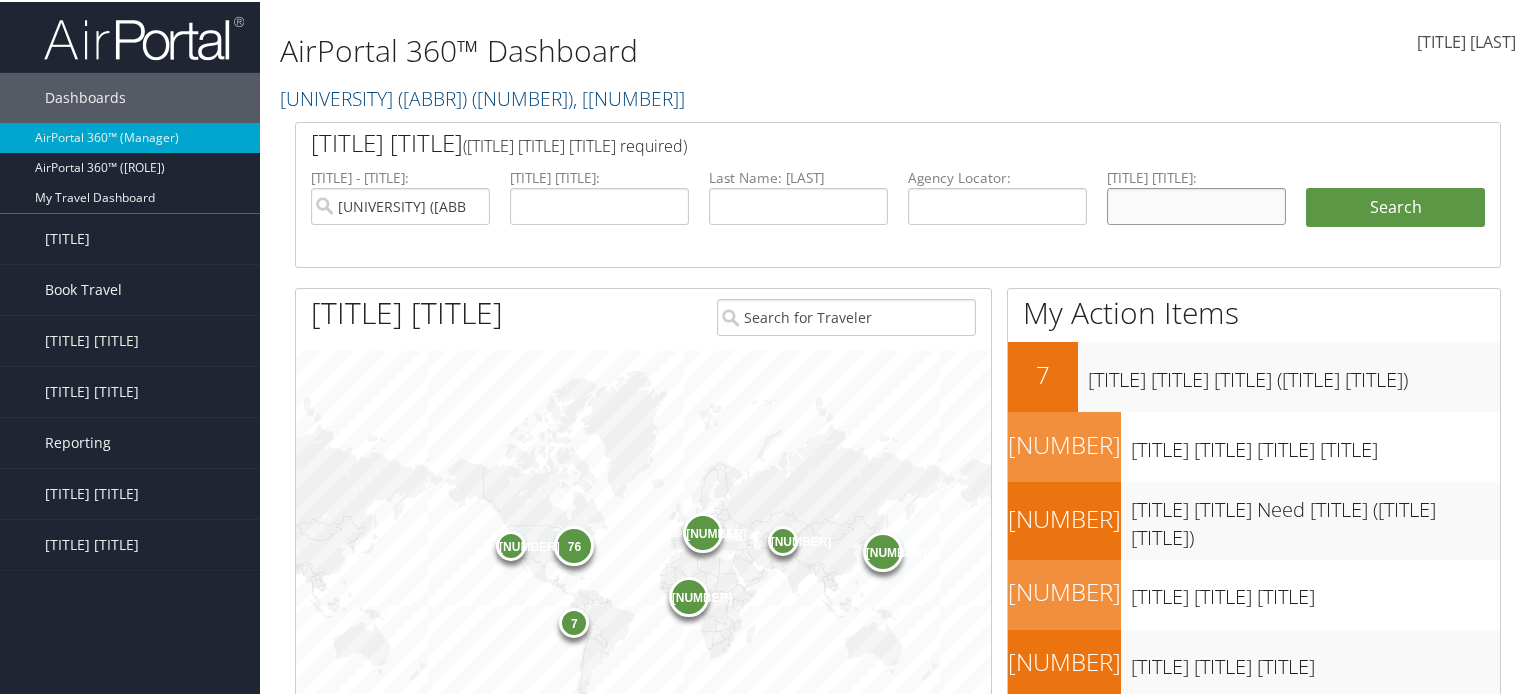 click at bounding box center [1196, 204] 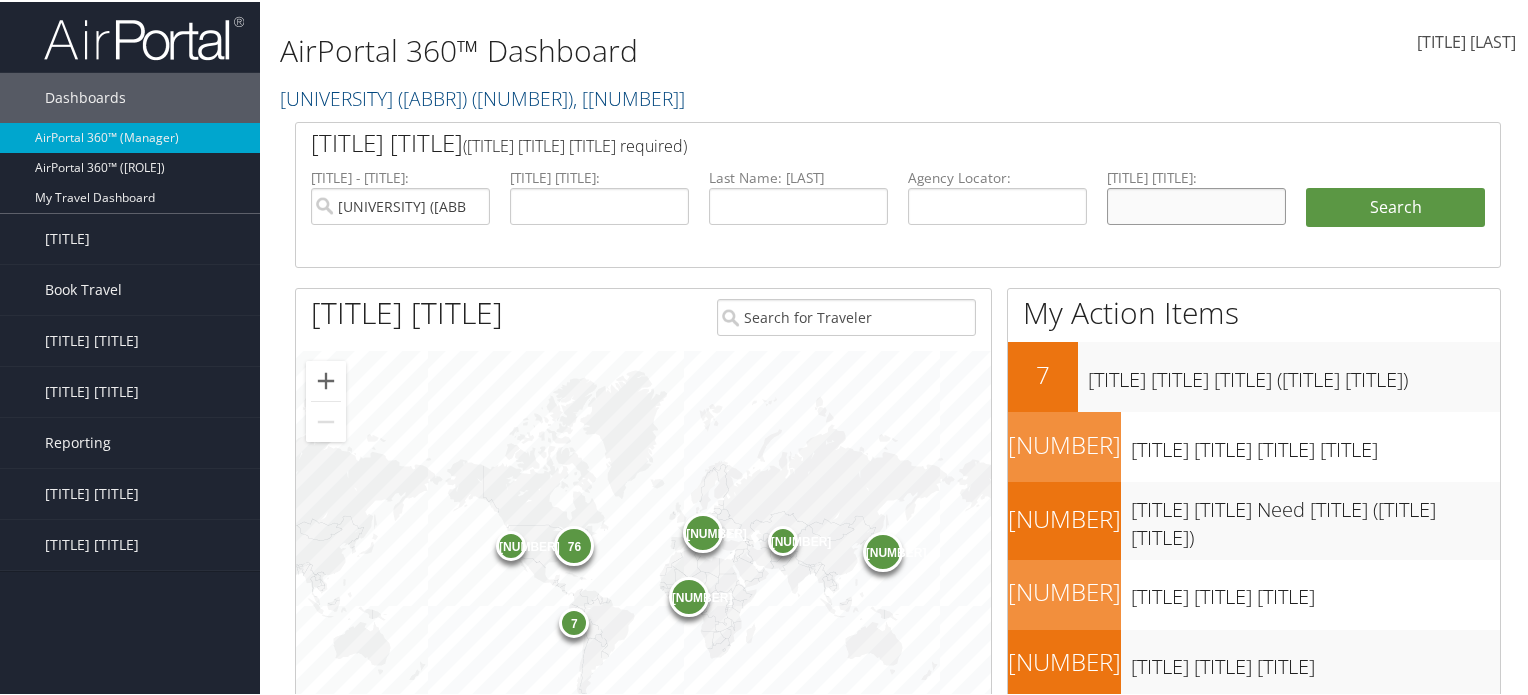 paste on "[NUMBER]" 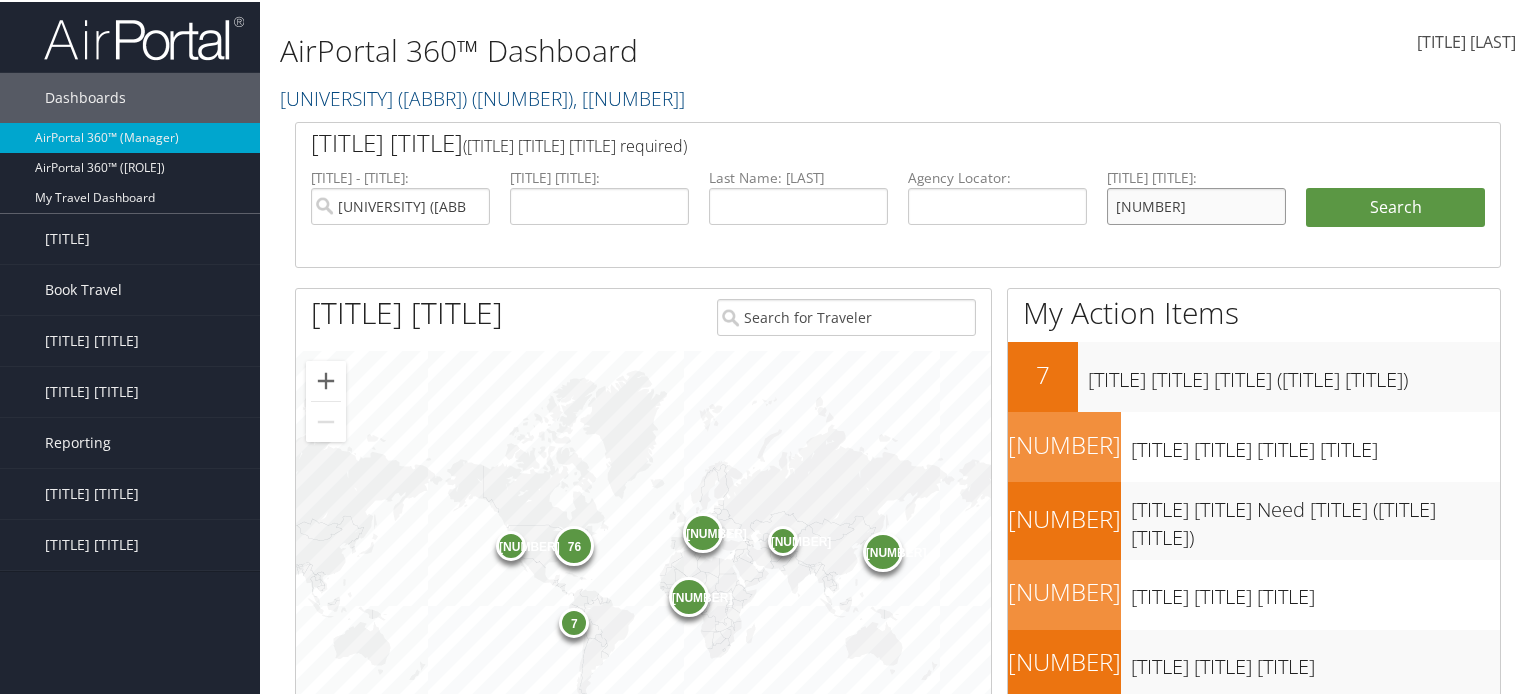 type on "[NUMBER]" 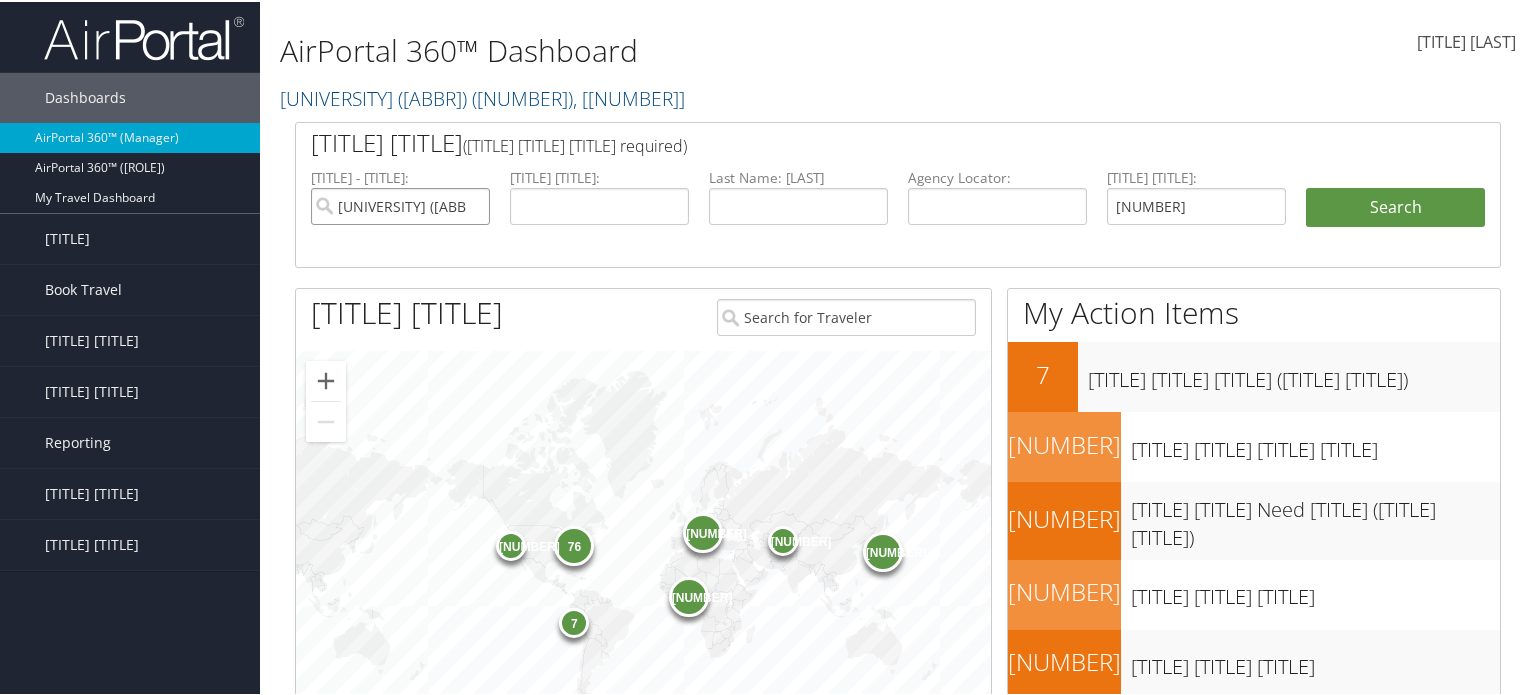 click on "[UNIVERSITY] ([ABBR])" at bounding box center [400, 204] 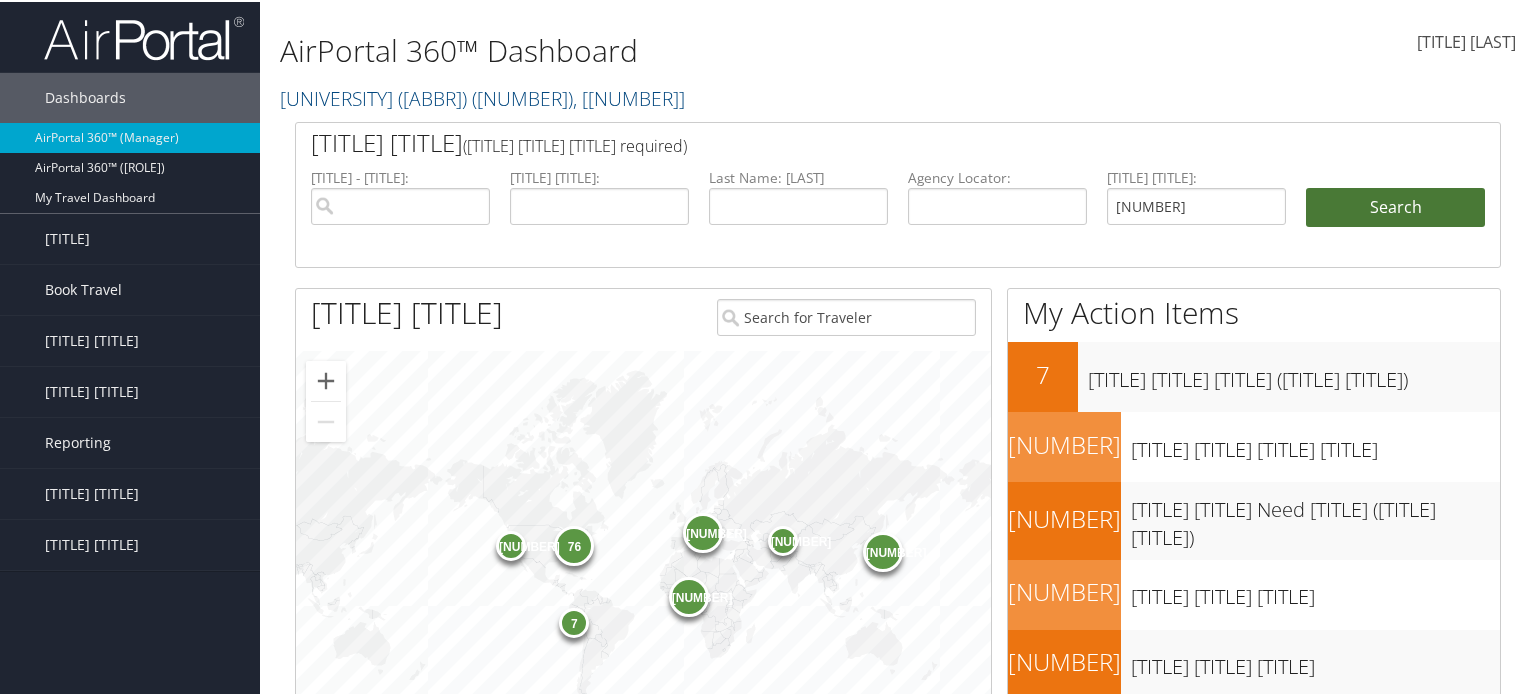 click on "Search" at bounding box center (1395, 206) 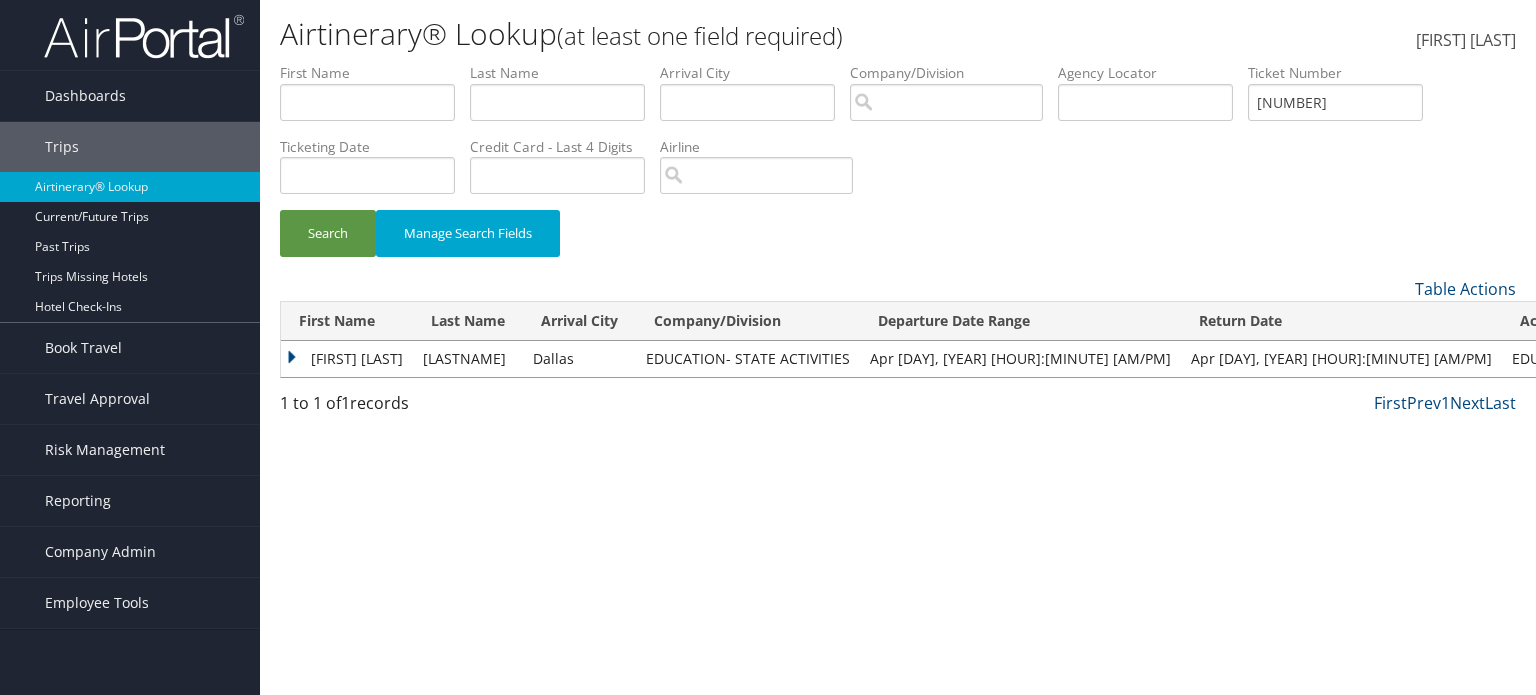 scroll, scrollTop: 0, scrollLeft: 0, axis: both 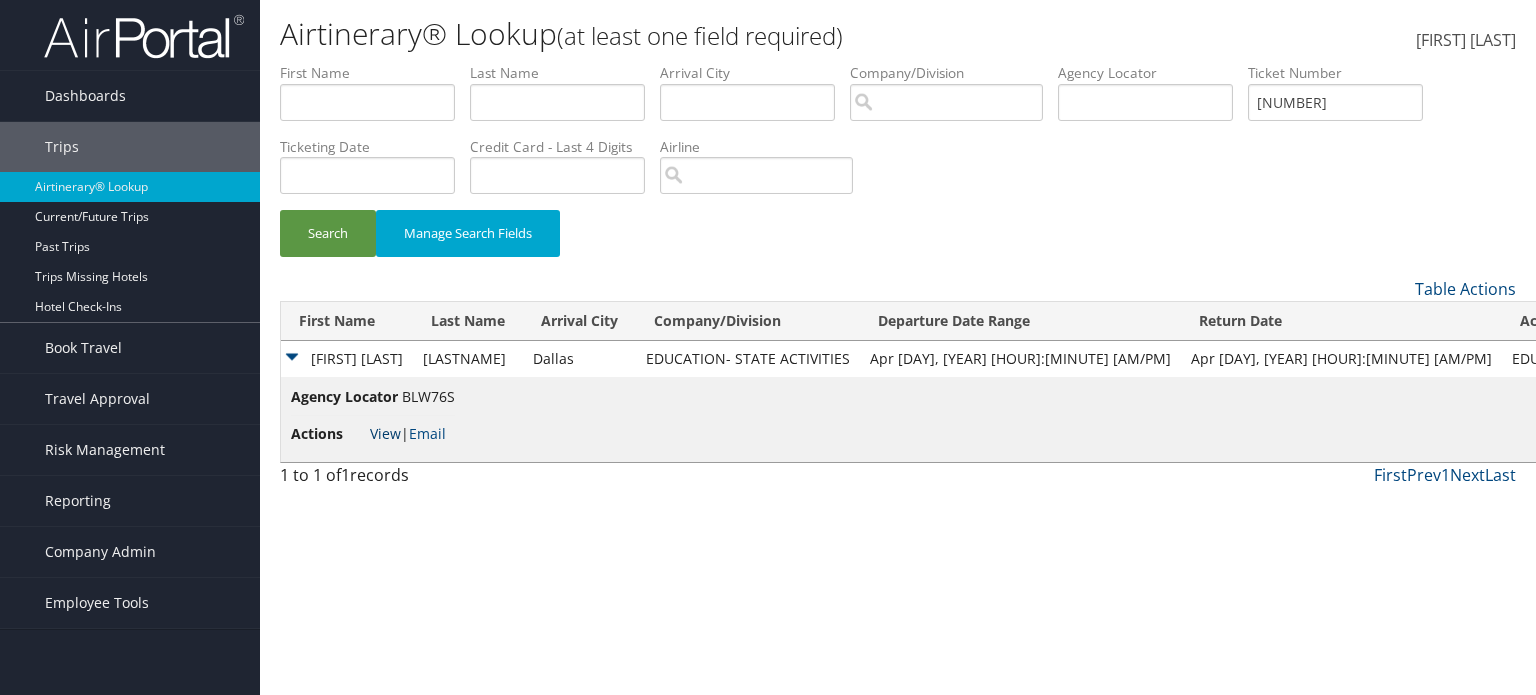 click on "View" at bounding box center [385, 433] 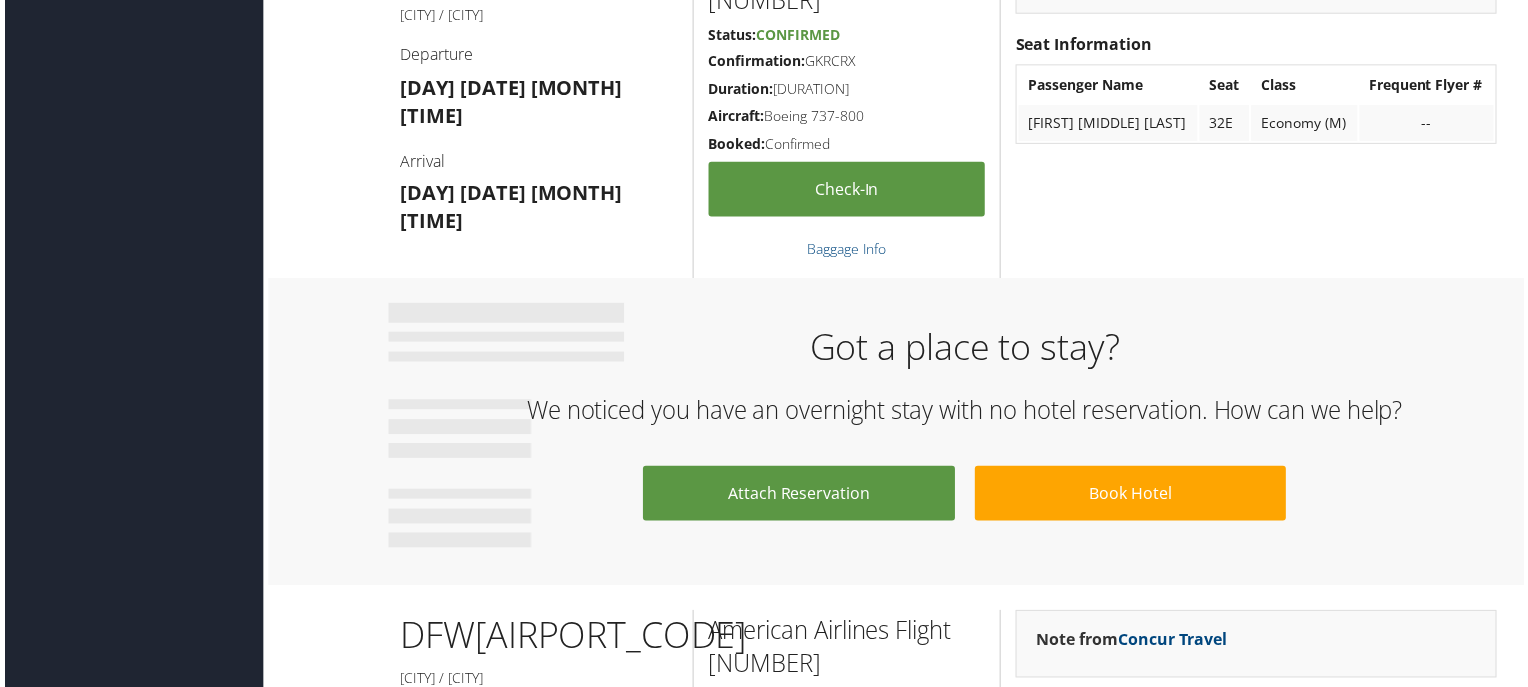 scroll, scrollTop: 725, scrollLeft: 0, axis: vertical 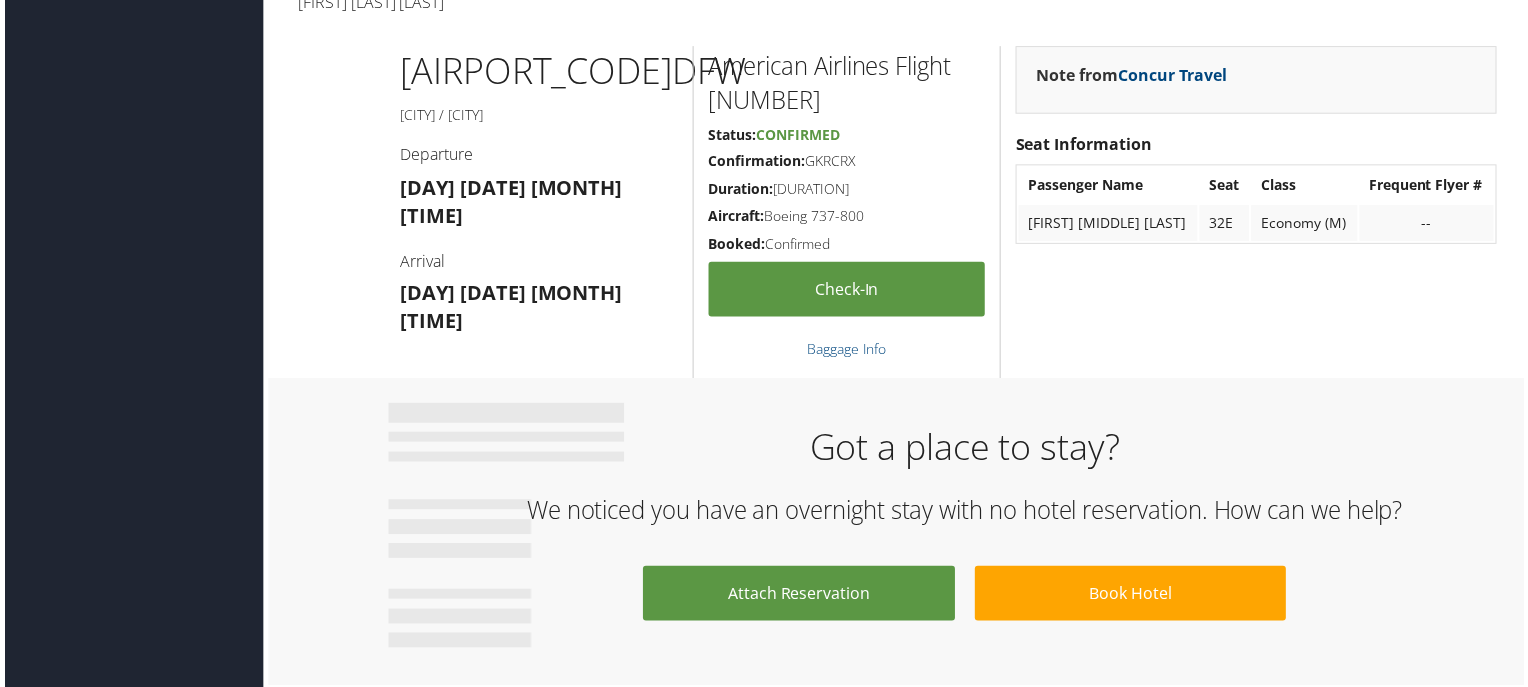 click on "[DAY] [DATE] [MONTH]" at bounding box center [509, 188] 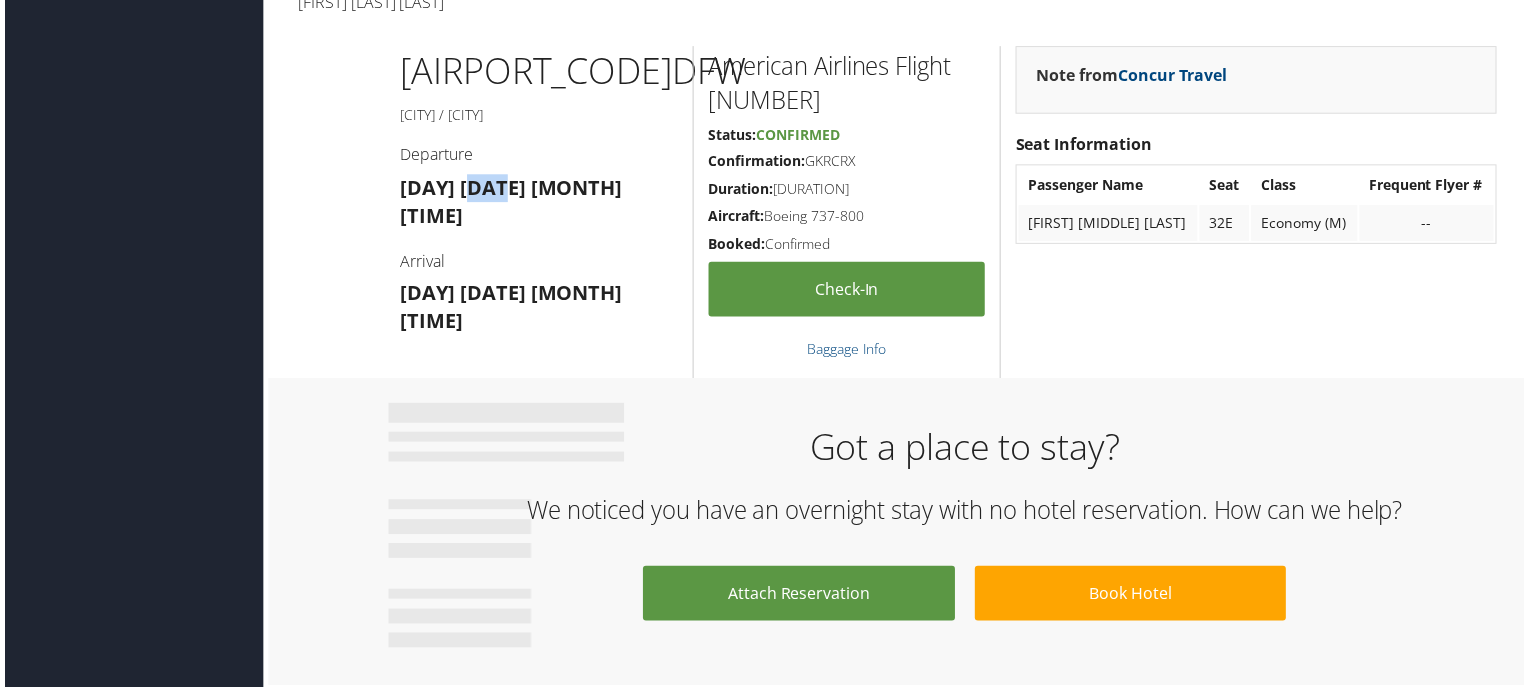 click on "Mon 28 Apr" at bounding box center [509, 188] 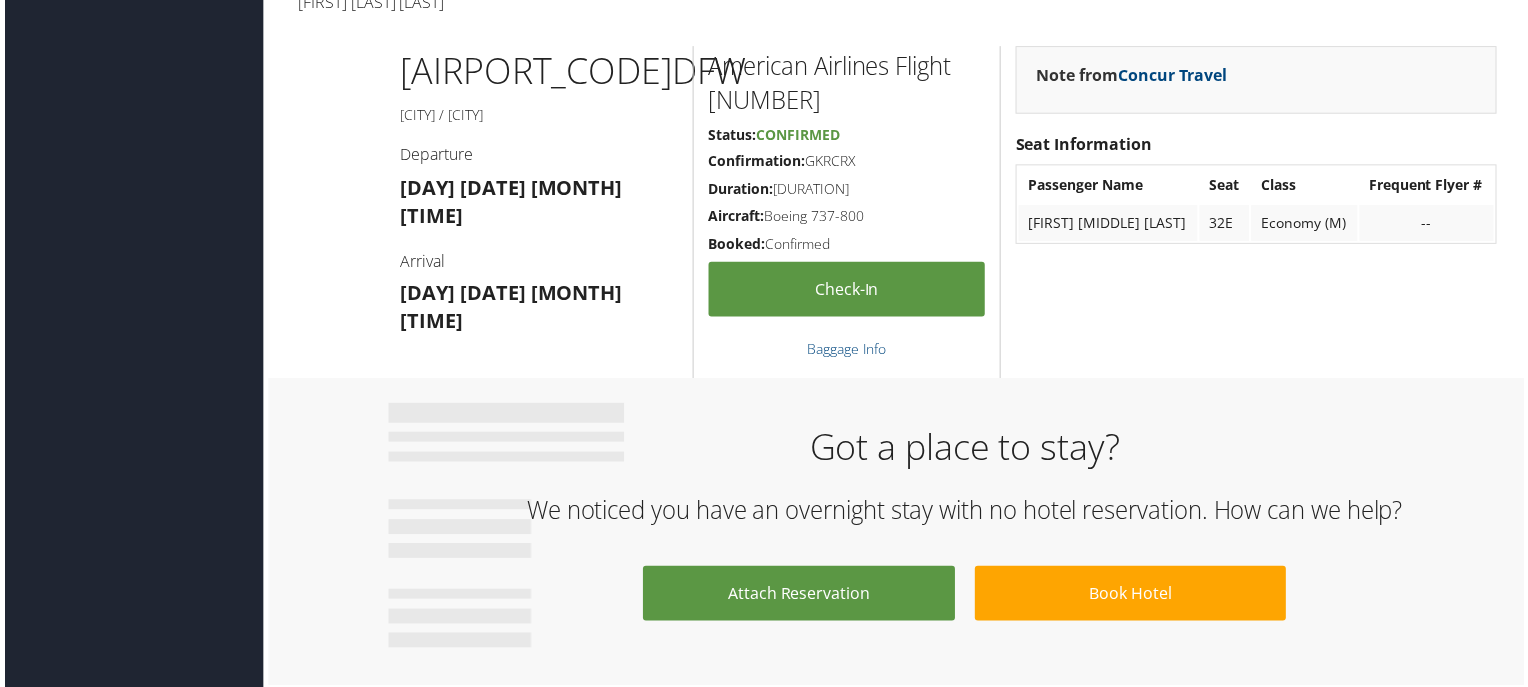 click on "Mon 28 Apr" at bounding box center (509, 188) 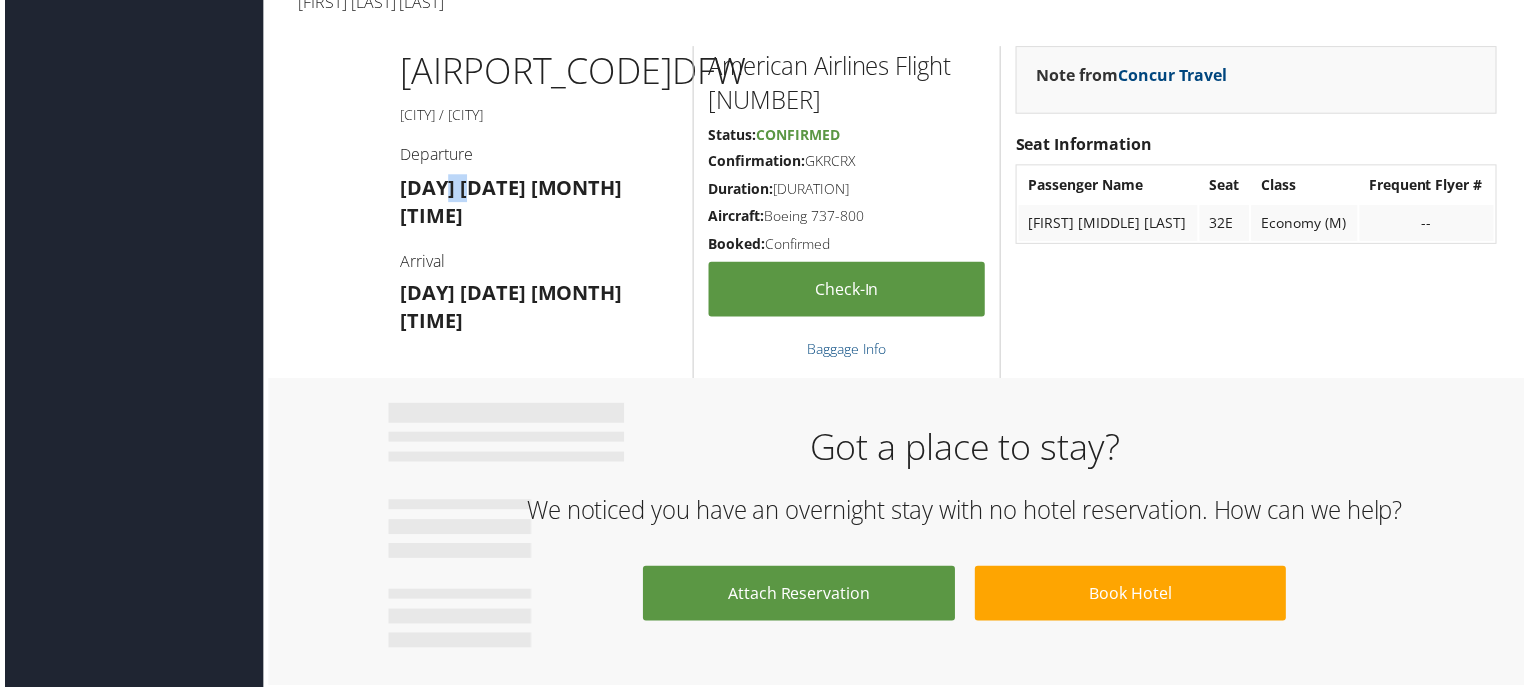click on "Mon 28 Apr" at bounding box center [509, 188] 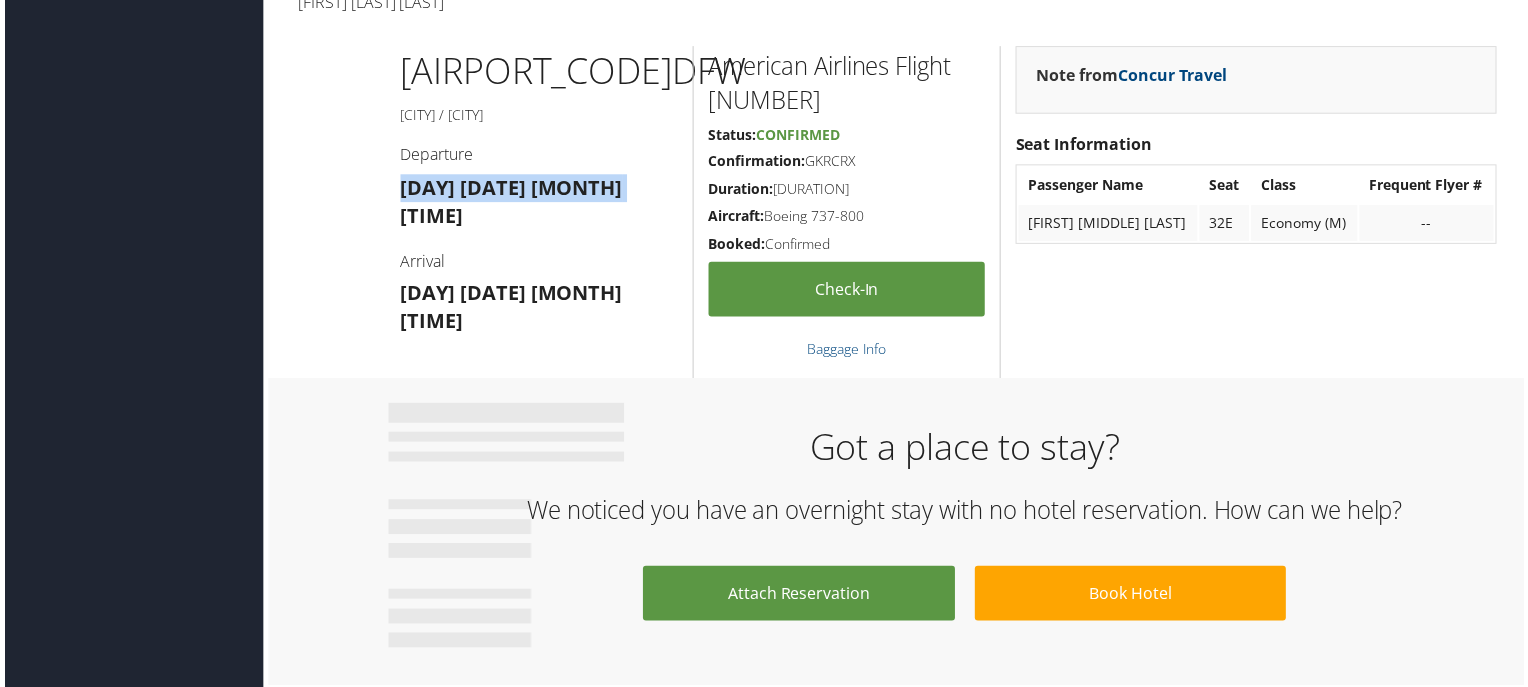 click on "Mon 28 Apr" at bounding box center (509, 188) 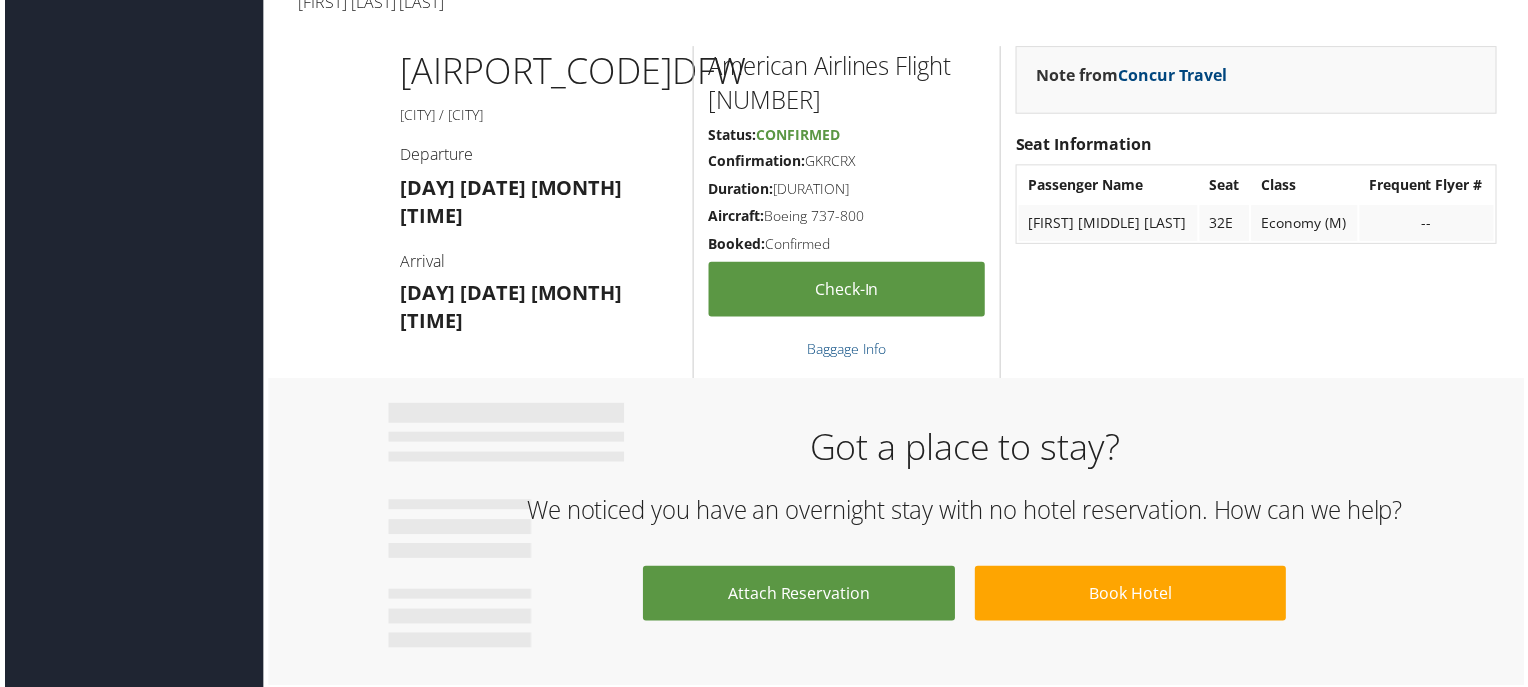click on "Arrival" at bounding box center [537, 262] 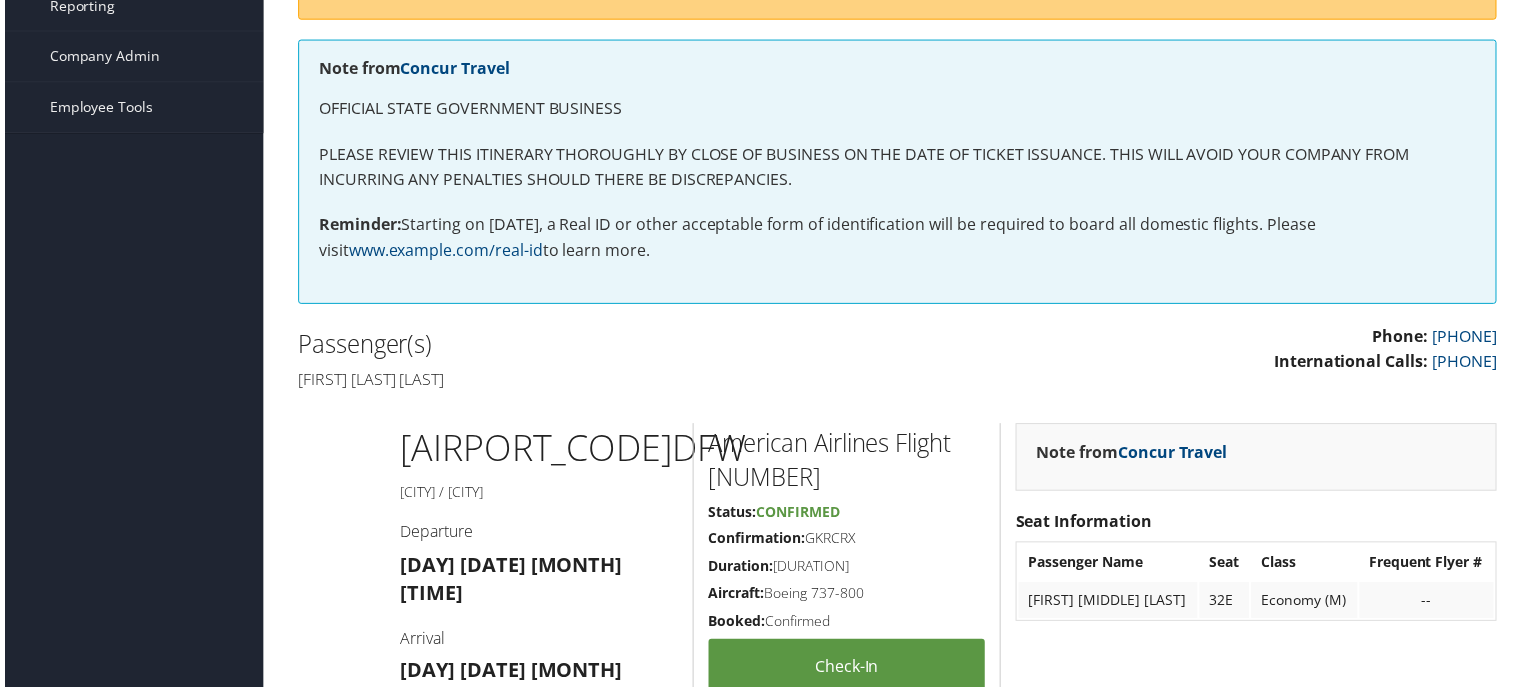 scroll, scrollTop: 225, scrollLeft: 0, axis: vertical 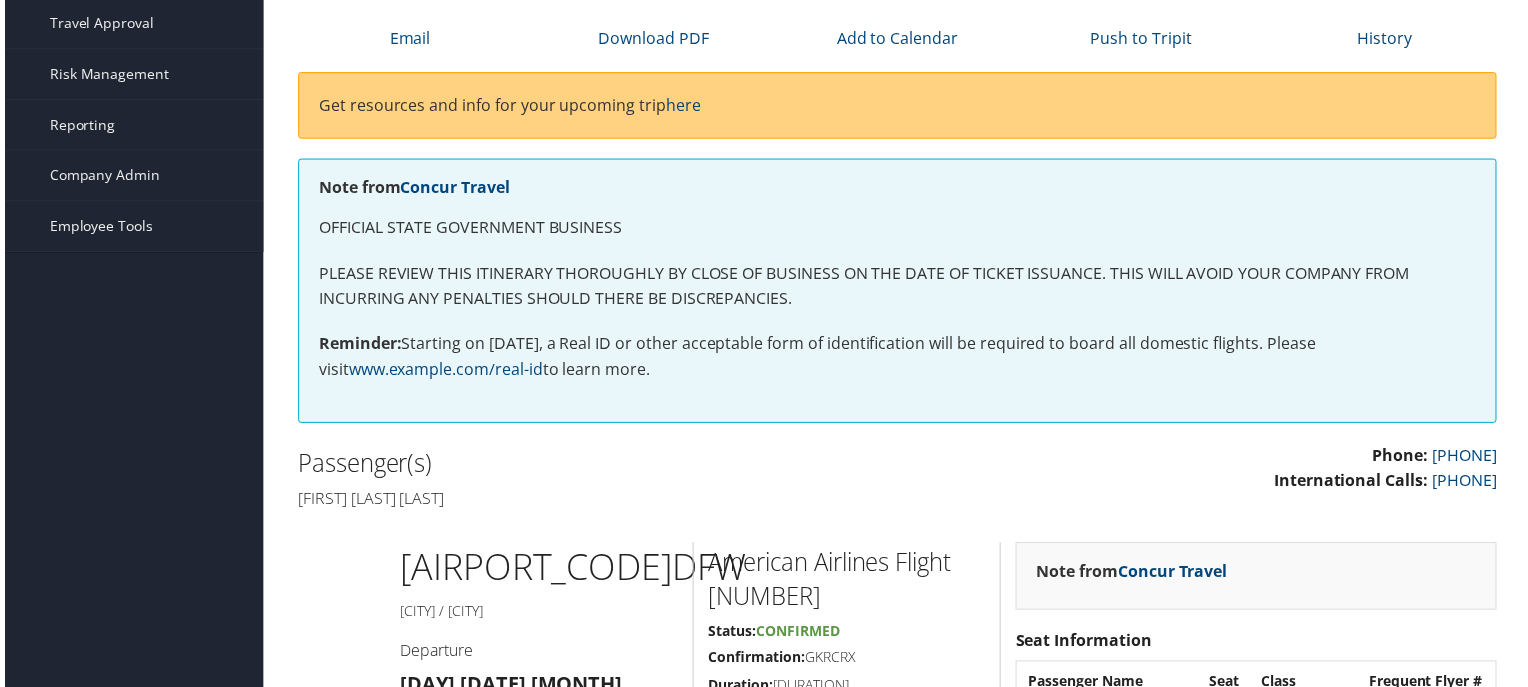 click on "Reminder:  Starting on May 7, 2025, a Real ID or other acceptable form of identification will be required to board all domestic flights. Please visit  www.dhs.gov/real-id  to learn more." at bounding box center [898, 359] 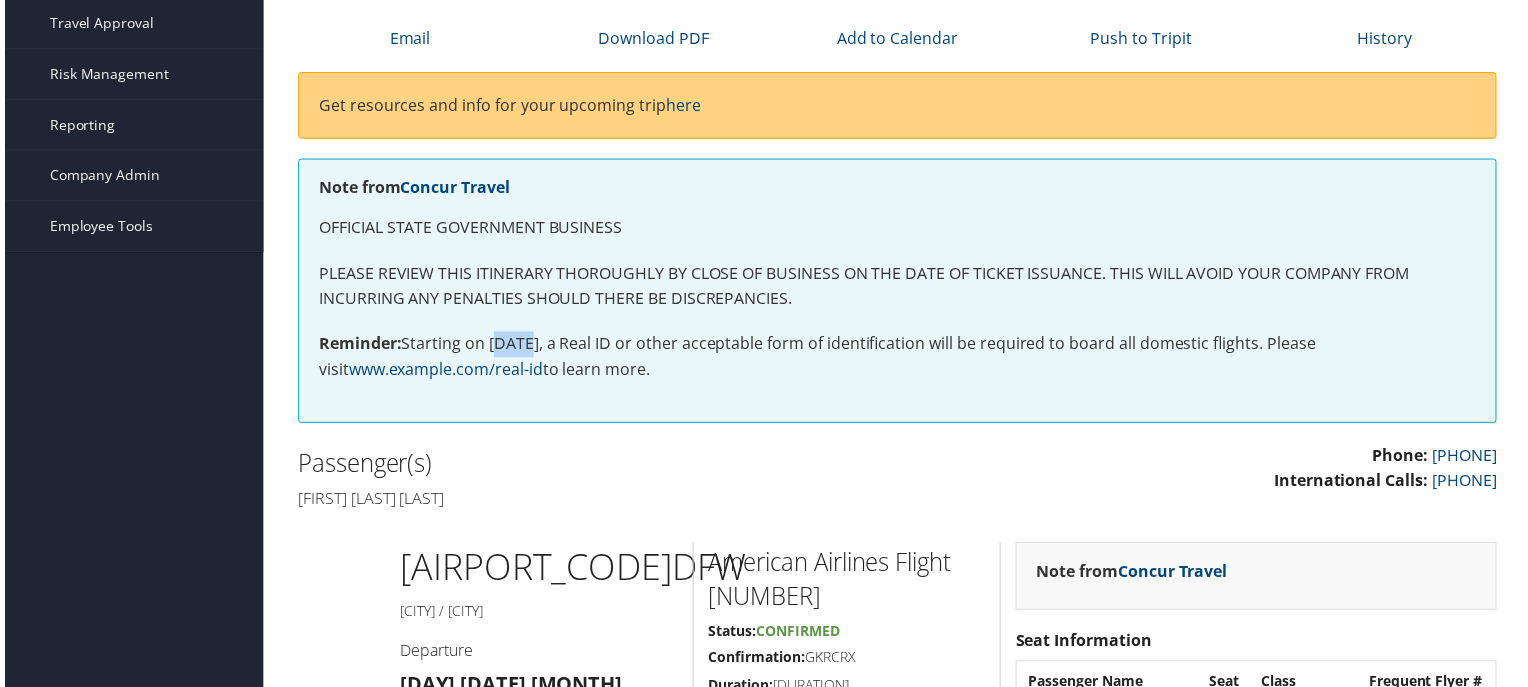 click on "Reminder:  Starting on May 7, 2025, a Real ID or other acceptable form of identification will be required to board all domestic flights. Please visit  www.dhs.gov/real-id  to learn more." at bounding box center (898, 359) 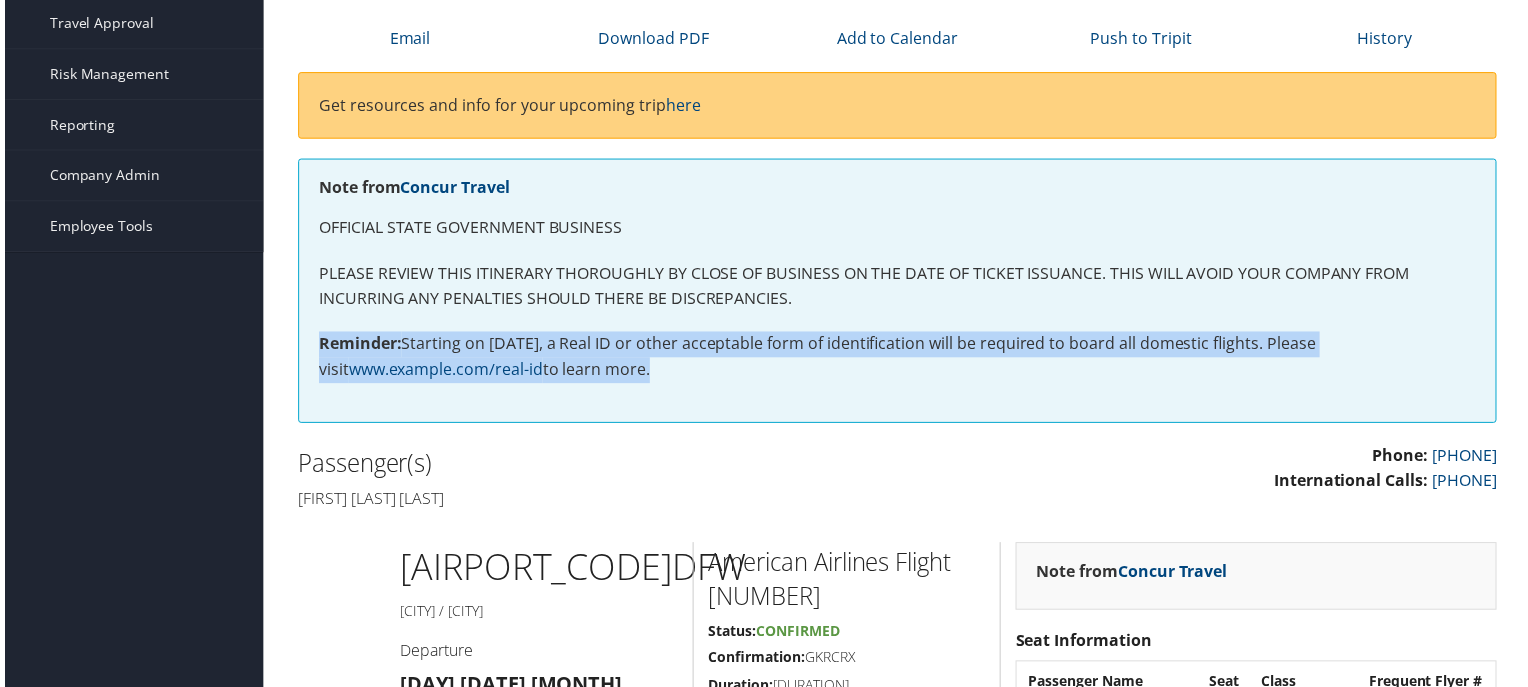 click on "Reminder:  Starting on May 7, 2025, a Real ID or other acceptable form of identification will be required to board all domestic flights. Please visit  www.dhs.gov/real-id  to learn more." at bounding box center [898, 359] 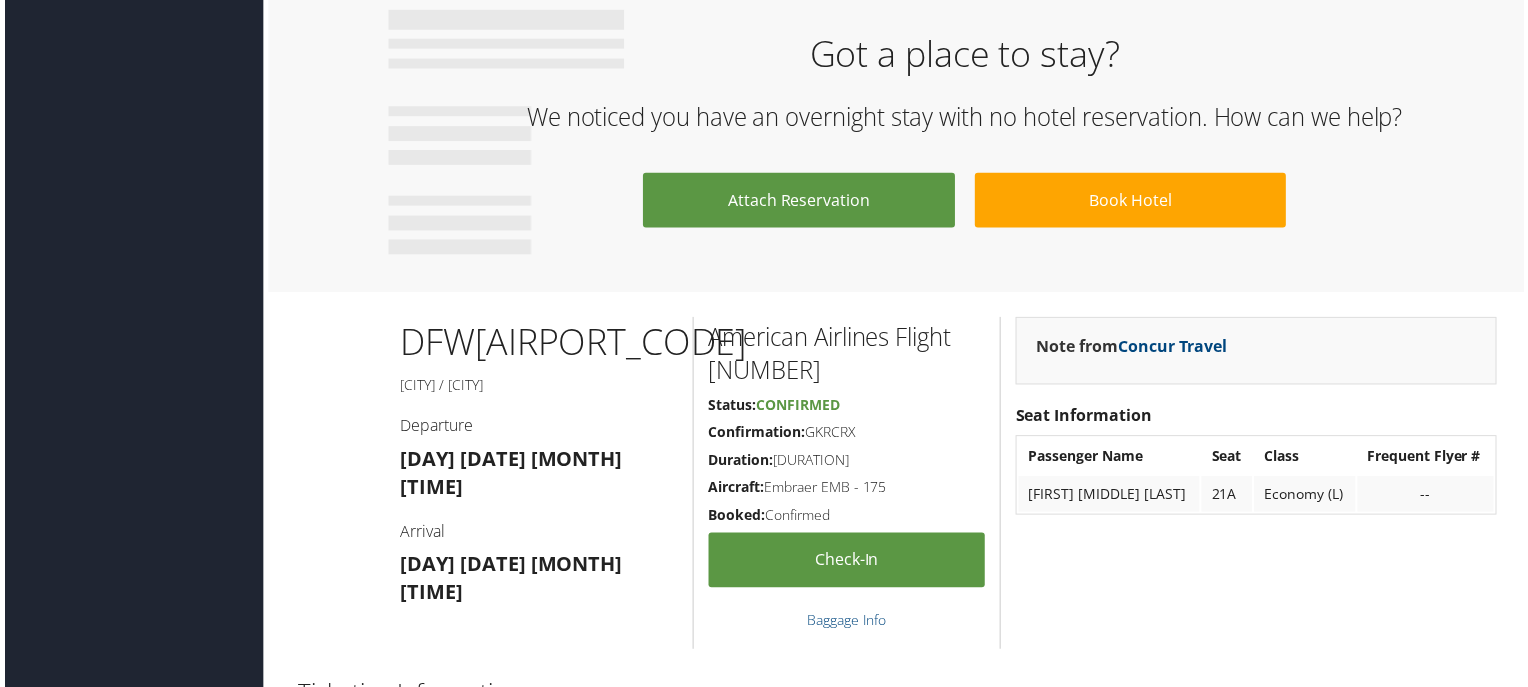 scroll, scrollTop: 1125, scrollLeft: 0, axis: vertical 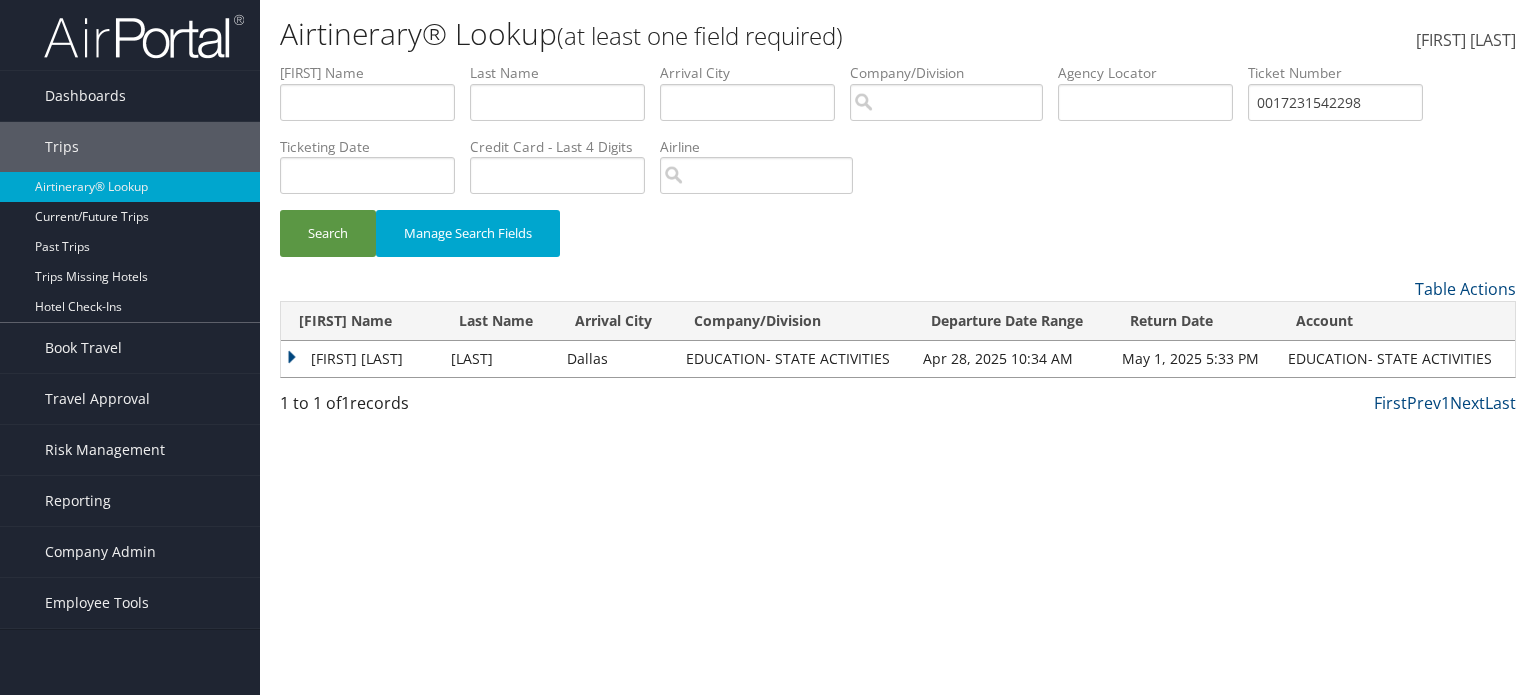 click on "Airtinerary® Lookup  (at least one field required)
Nima Bhutia
Nima Bhutia
My Settings
Travel Agency Contacts
Log Consulting Time
View Travel Profile" at bounding box center (898, 347) 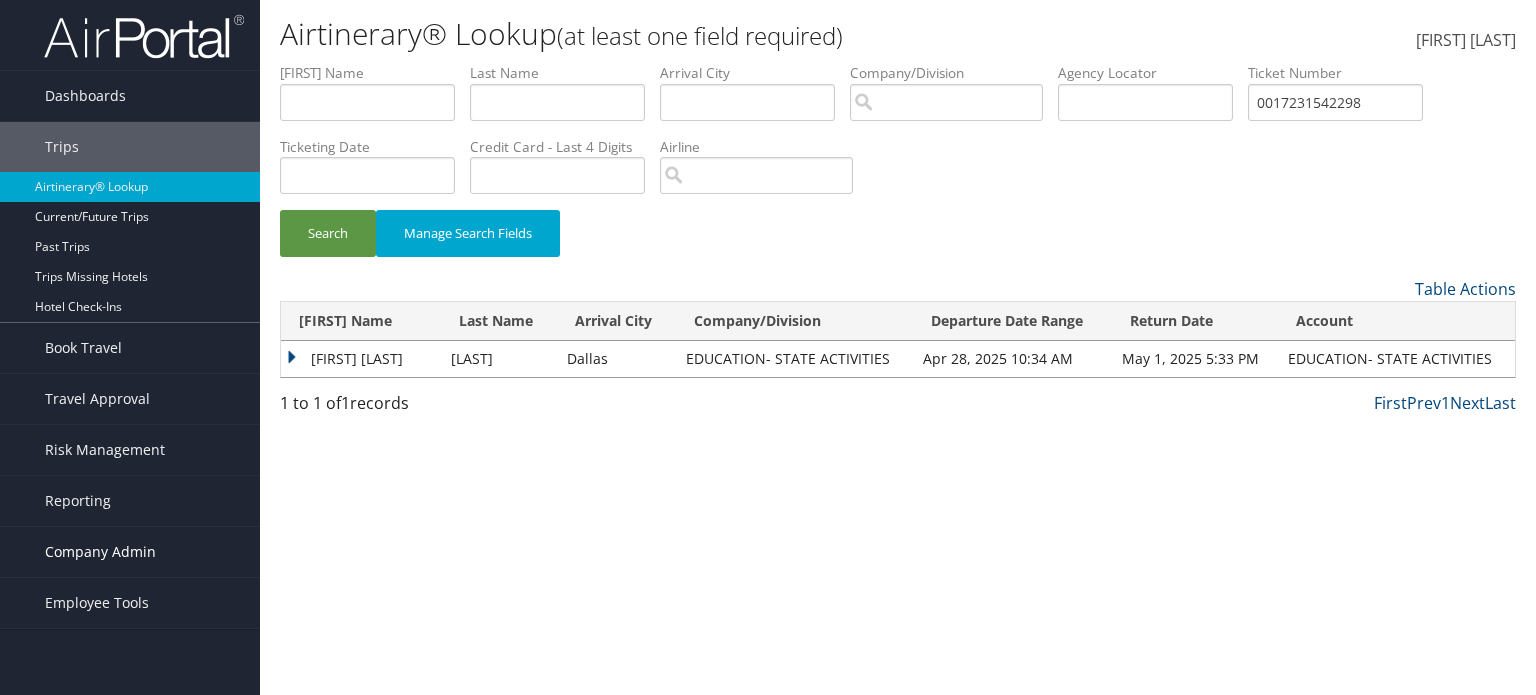 click on "Company Admin" at bounding box center [100, 552] 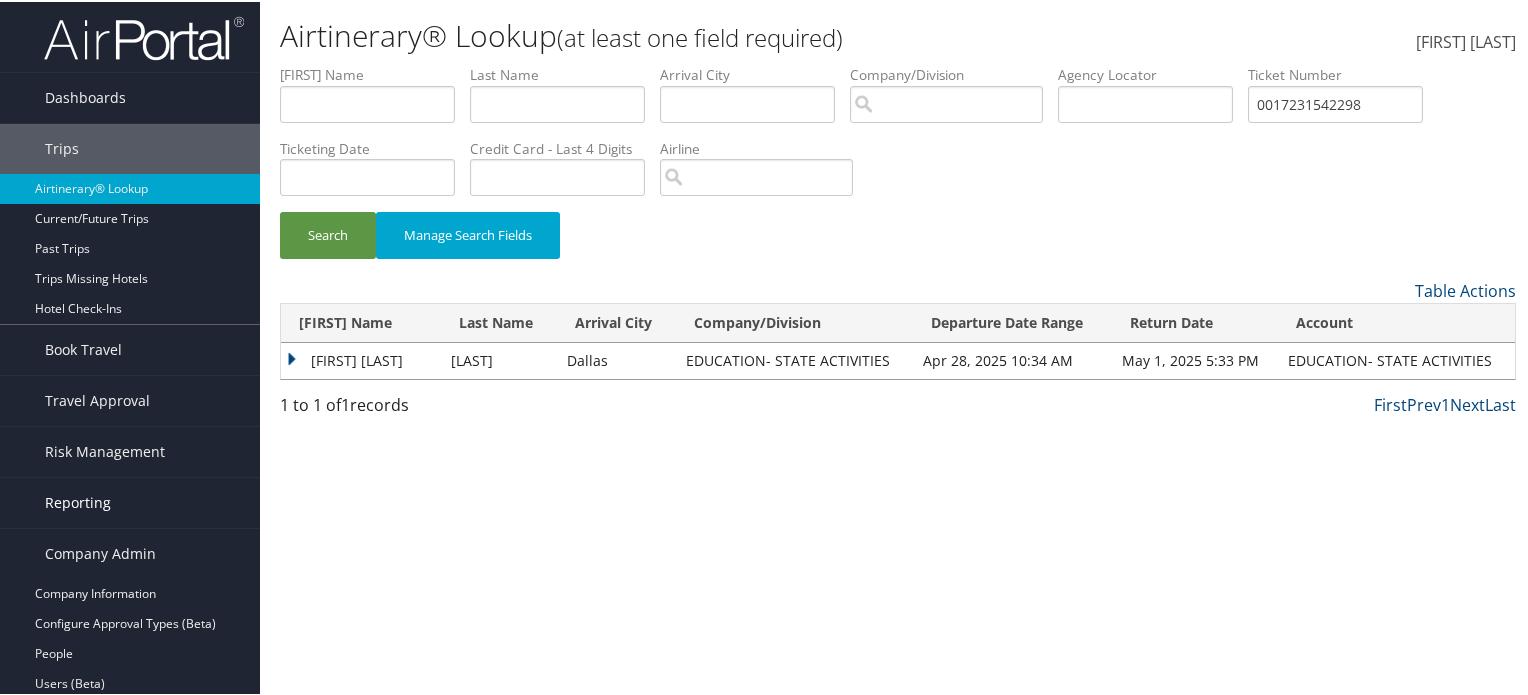 scroll, scrollTop: 200, scrollLeft: 0, axis: vertical 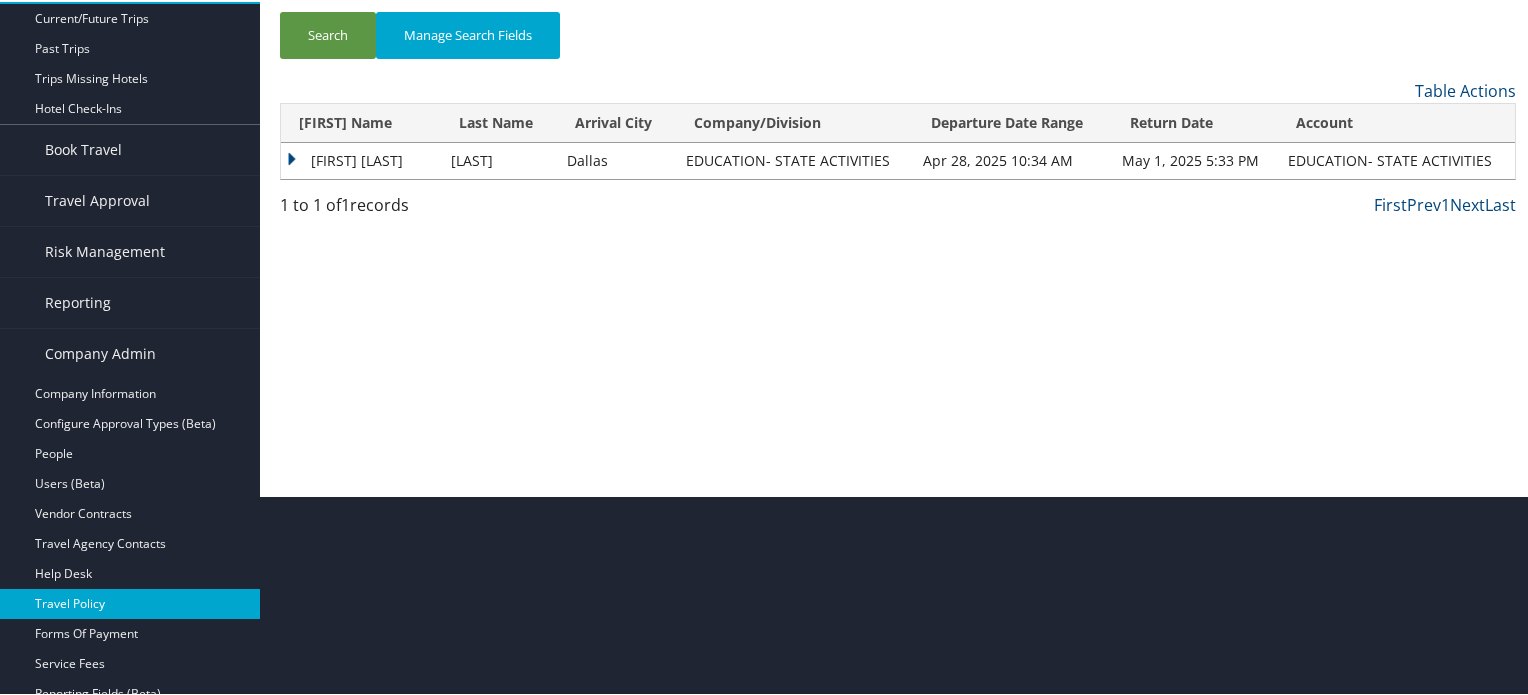 click on "Travel Policy" at bounding box center [130, 602] 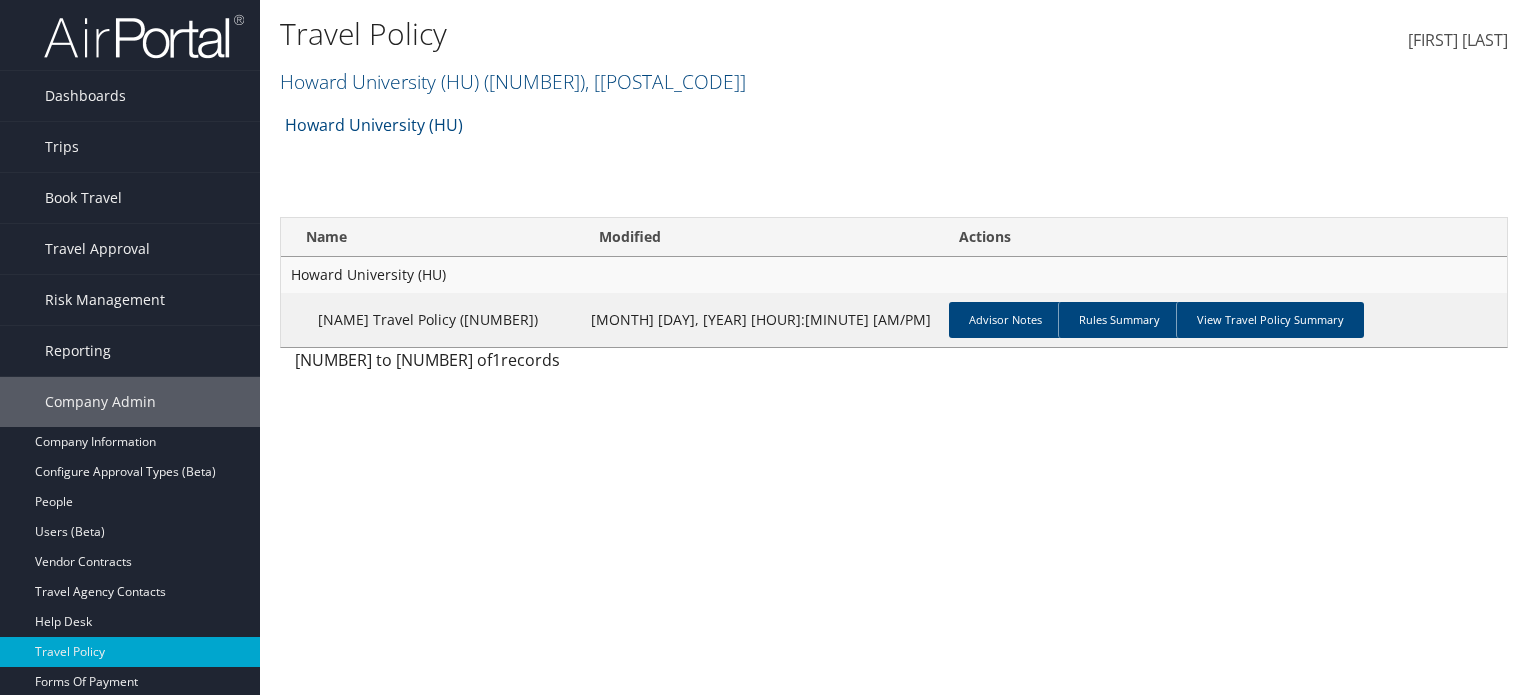 scroll, scrollTop: 0, scrollLeft: 0, axis: both 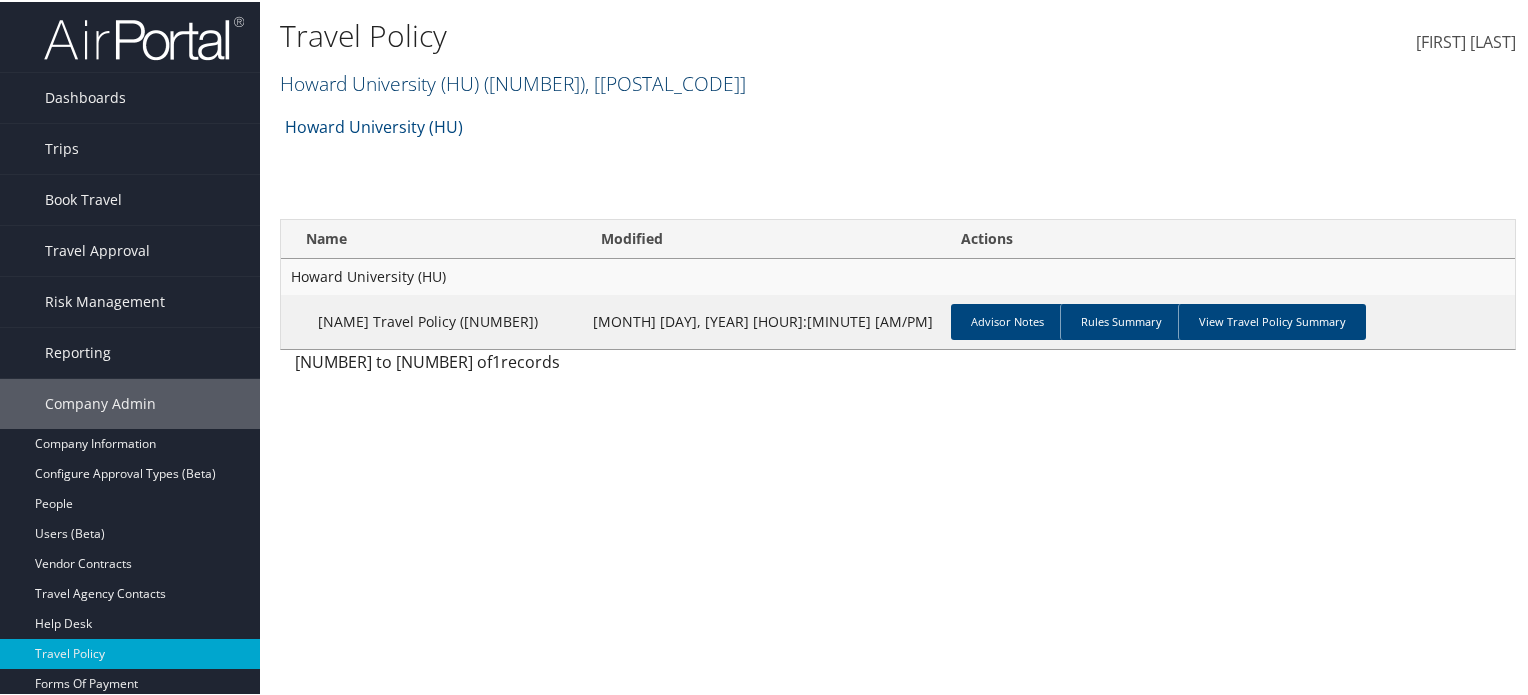 click at bounding box center (746, 81) 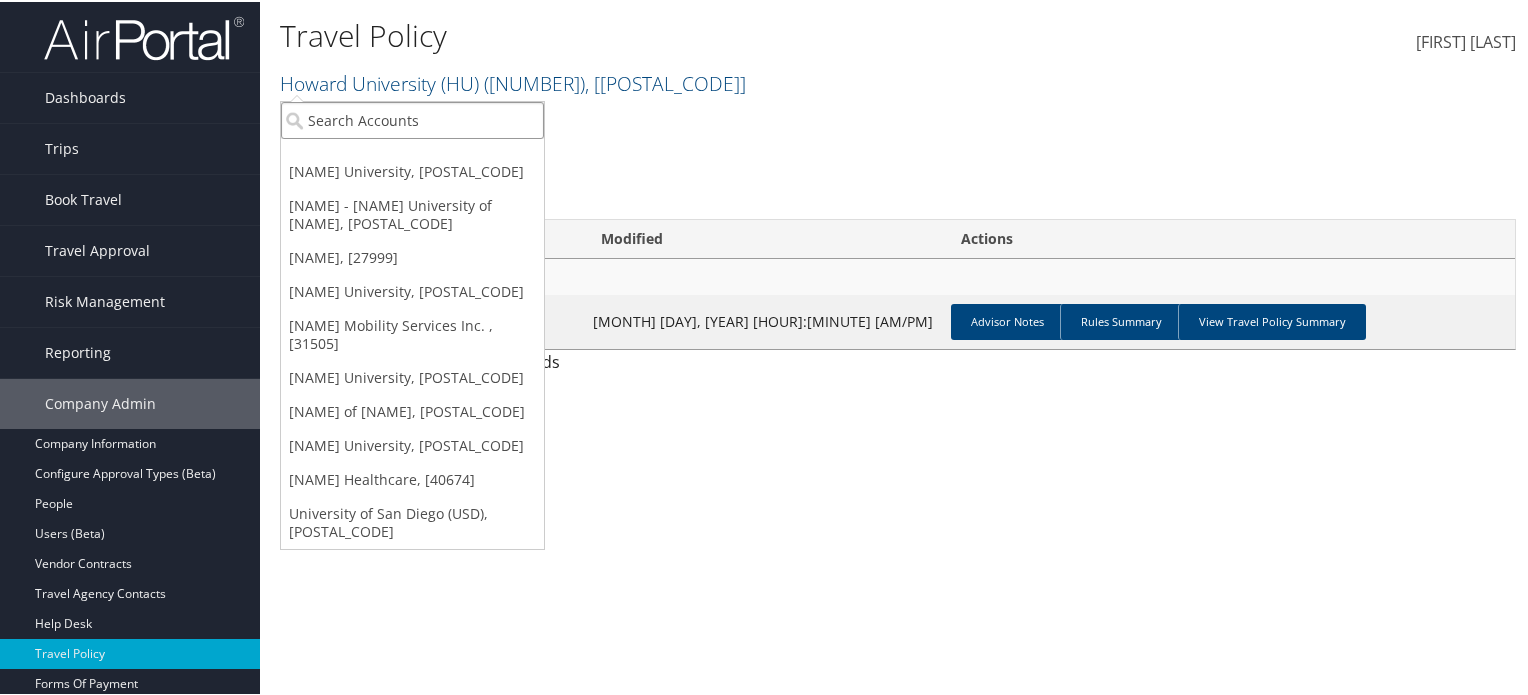 drag, startPoint x: 420, startPoint y: 116, endPoint x: 365, endPoint y: 107, distance: 55.7315 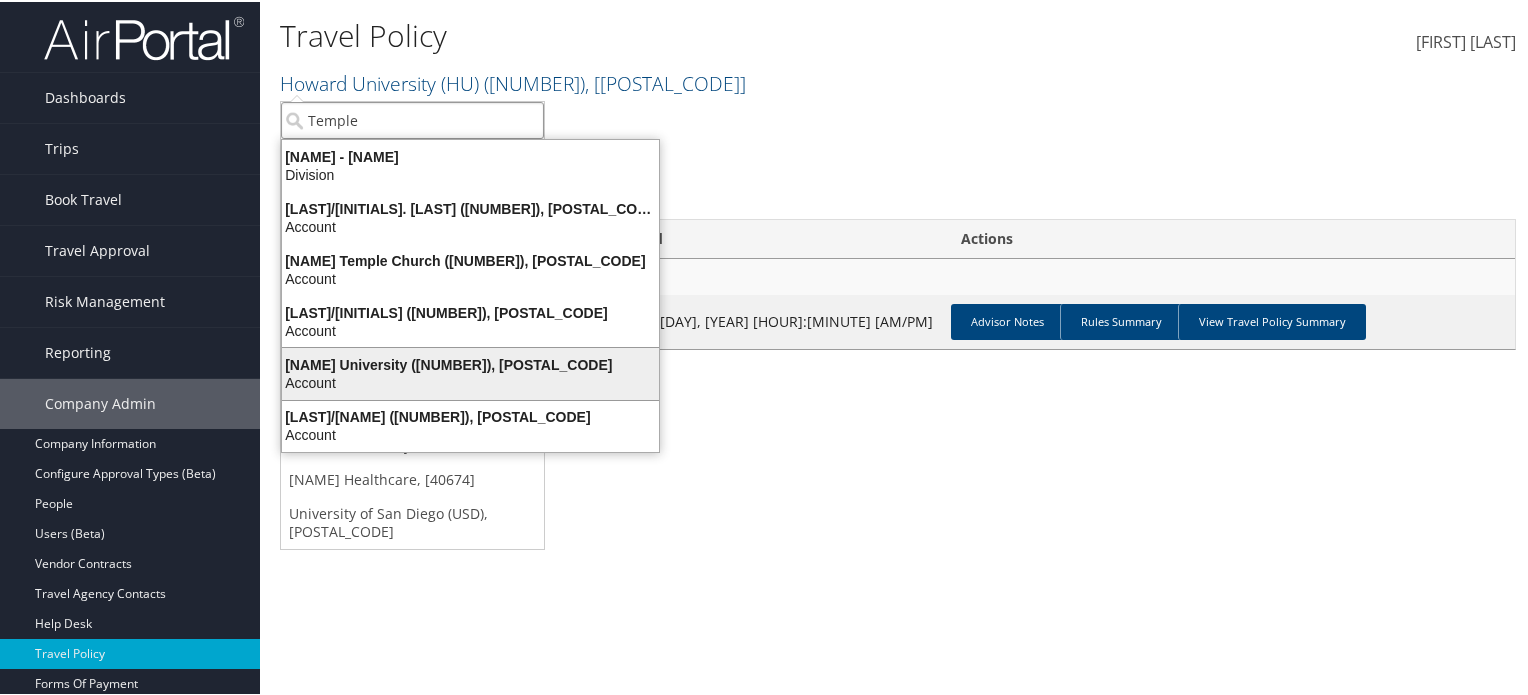 click on "[NAME] University ([NUMBER]), [POSTAL_CODE]" at bounding box center (470, 363) 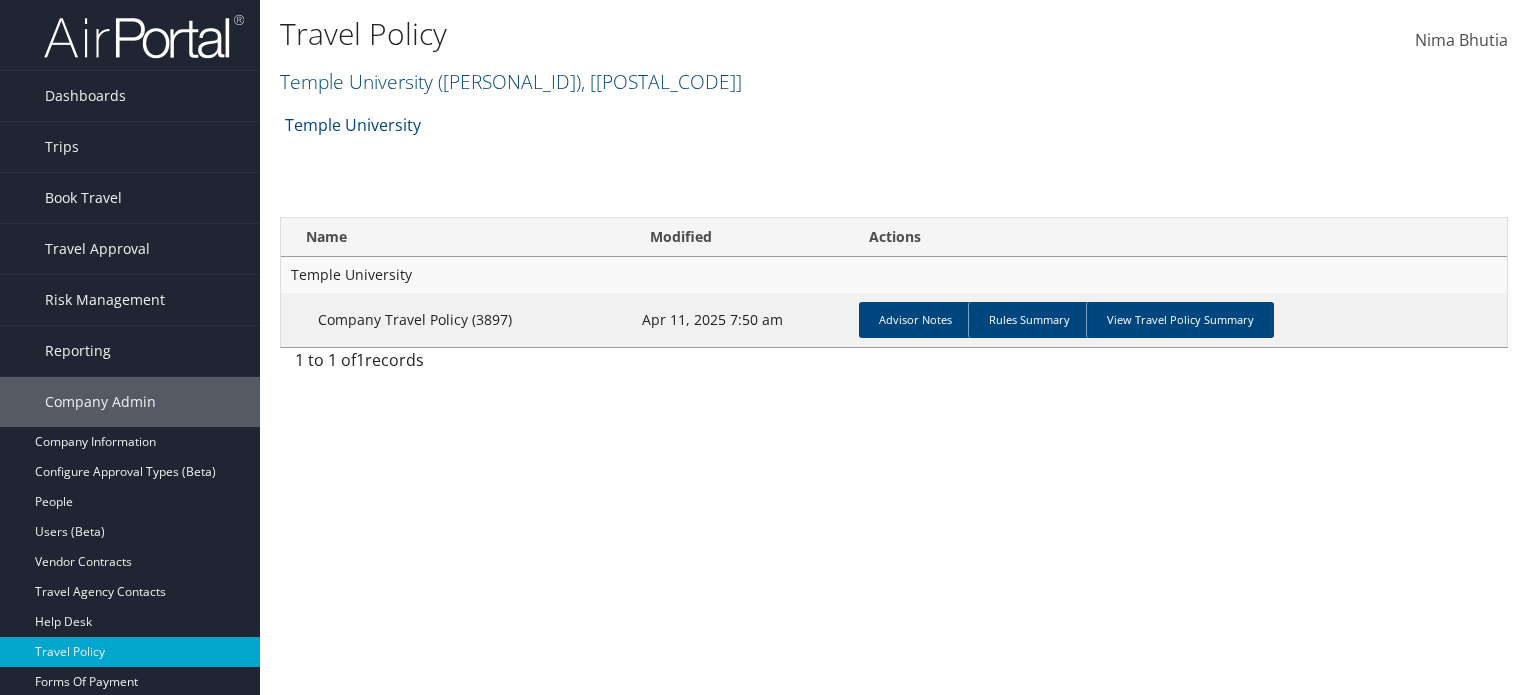 scroll, scrollTop: 0, scrollLeft: 0, axis: both 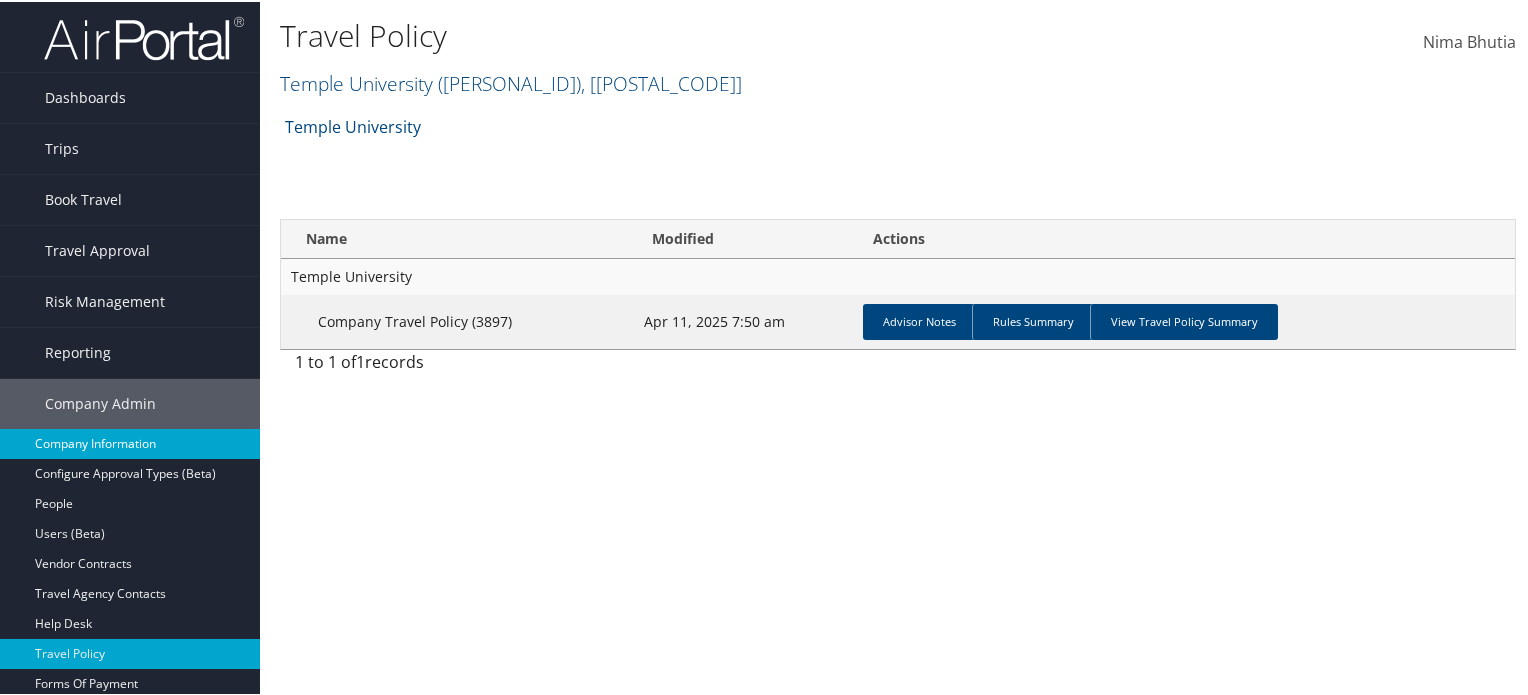 click on "Company Information" at bounding box center [130, 442] 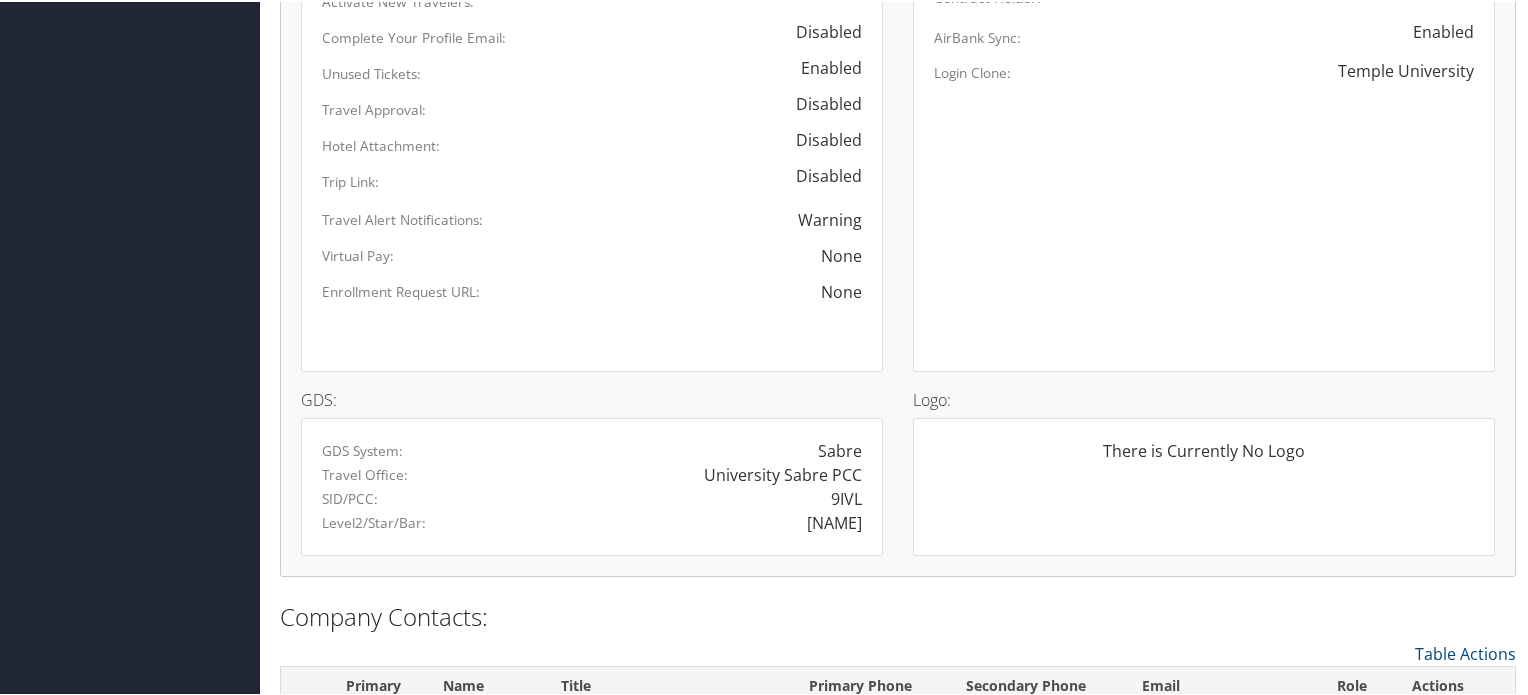 scroll, scrollTop: 1200, scrollLeft: 0, axis: vertical 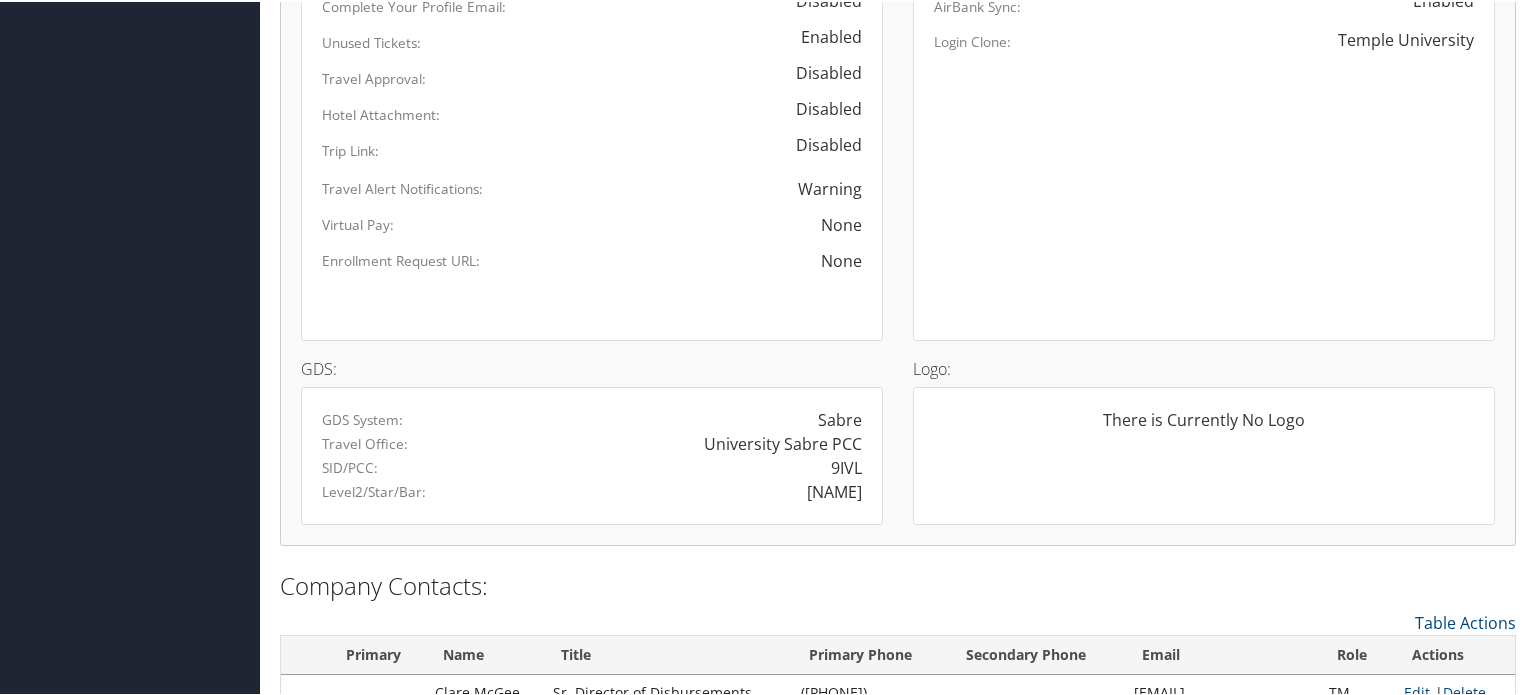 click on "9IVL" at bounding box center [840, 418] 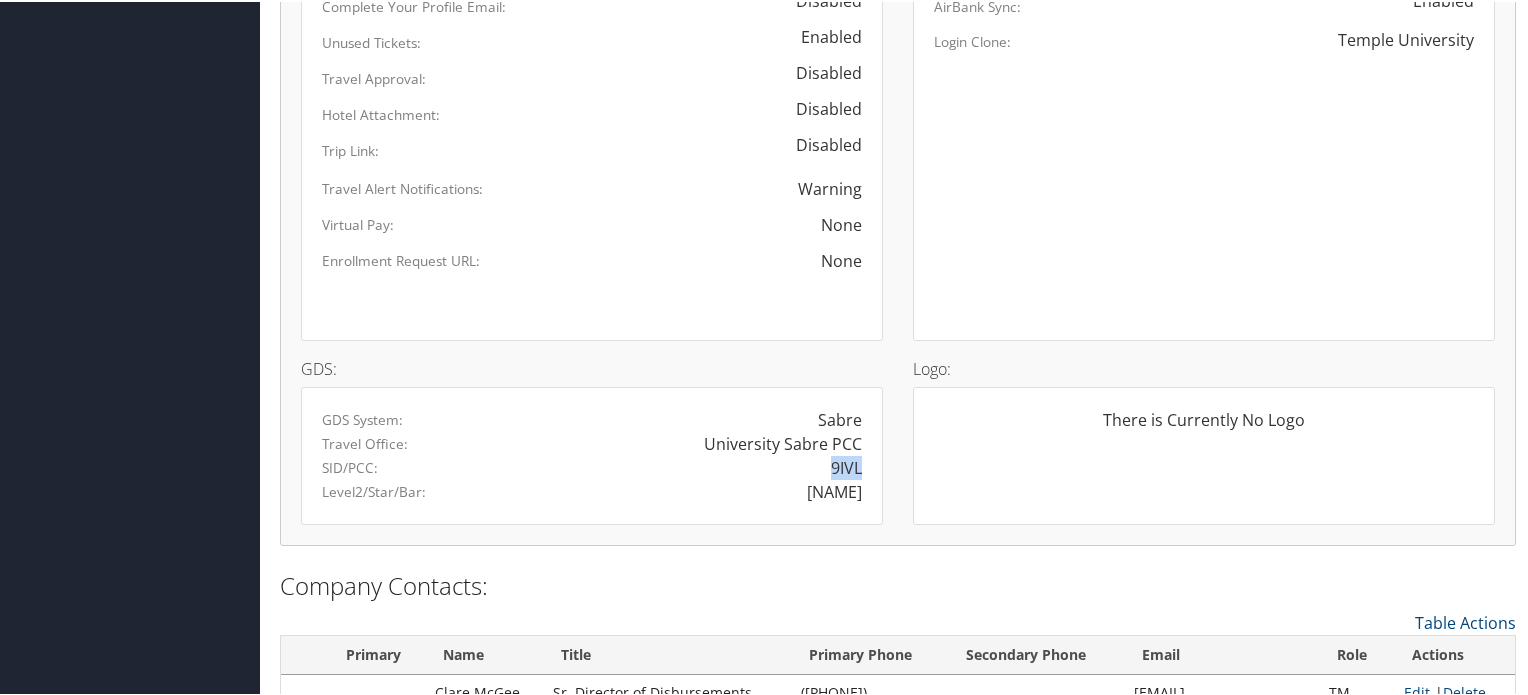 click on "9IVL" at bounding box center [840, 418] 